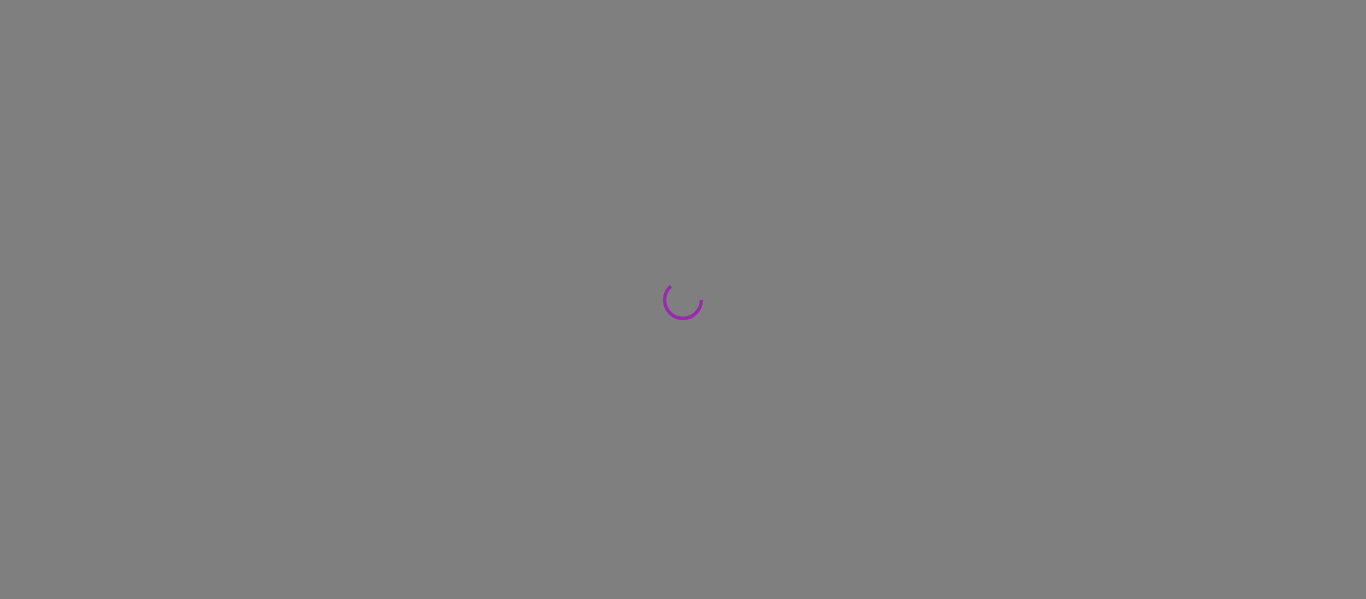 scroll, scrollTop: 0, scrollLeft: 0, axis: both 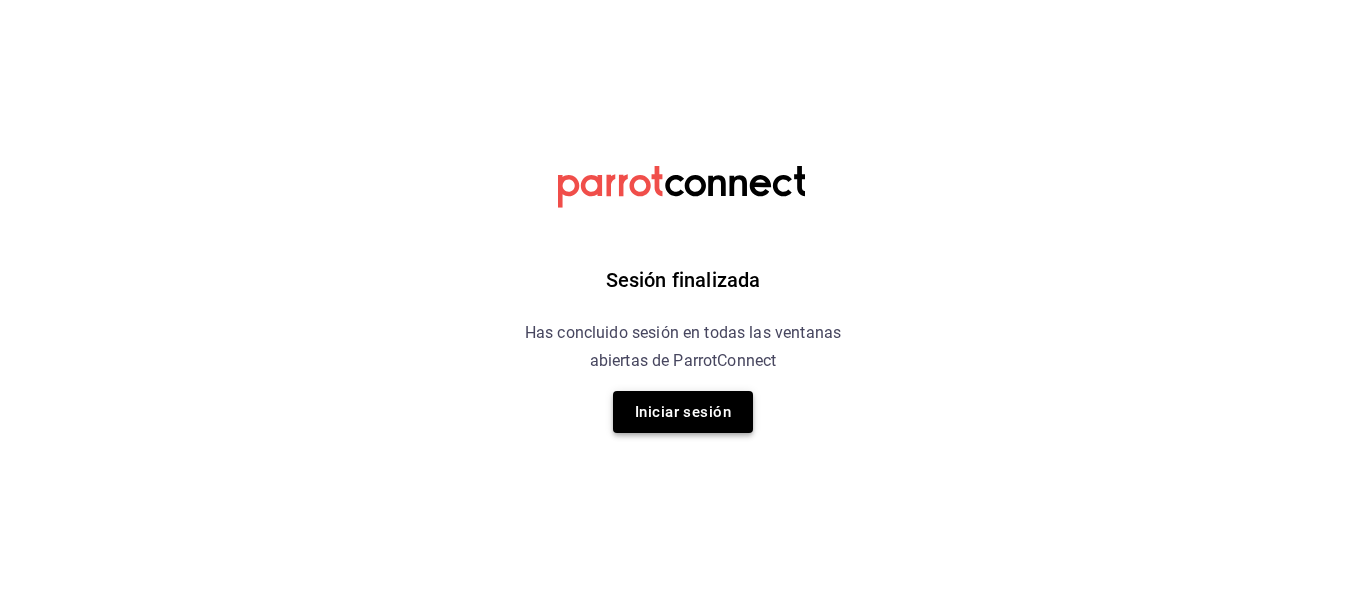 click on "Iniciar sesión" at bounding box center (683, 412) 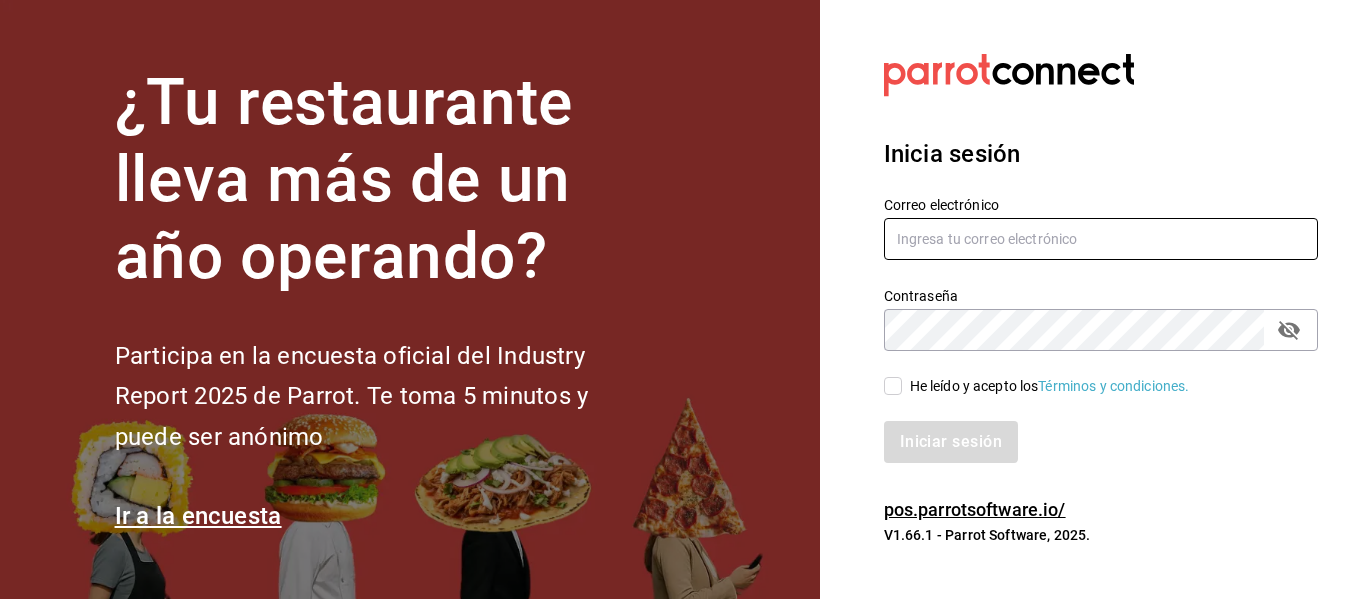 type on "animal.puebla@grupocosteno.com" 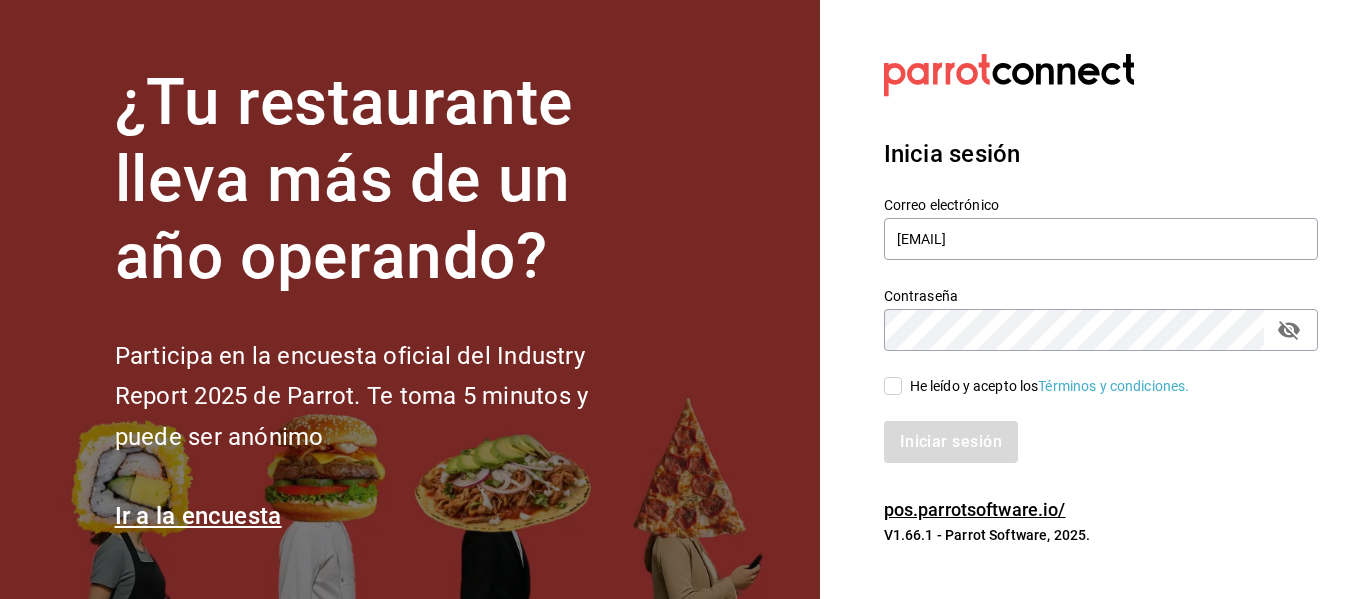 click on "He leído y acepto los  Términos y condiciones." at bounding box center [893, 386] 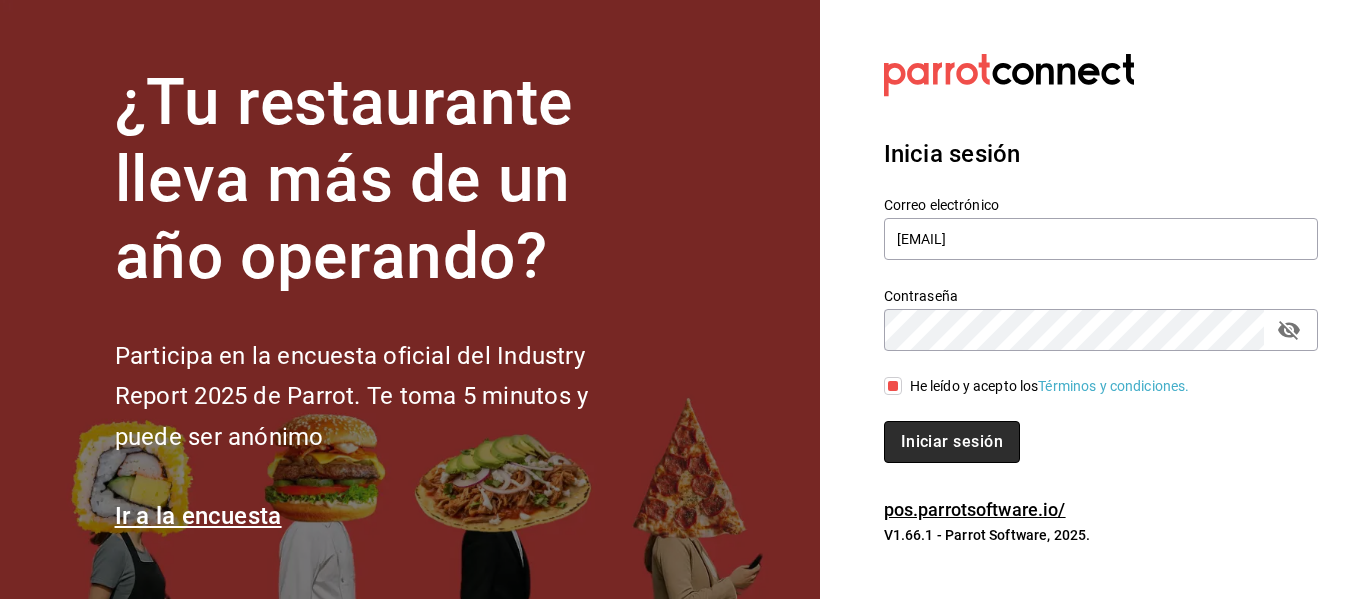 click on "Iniciar sesión" at bounding box center (952, 442) 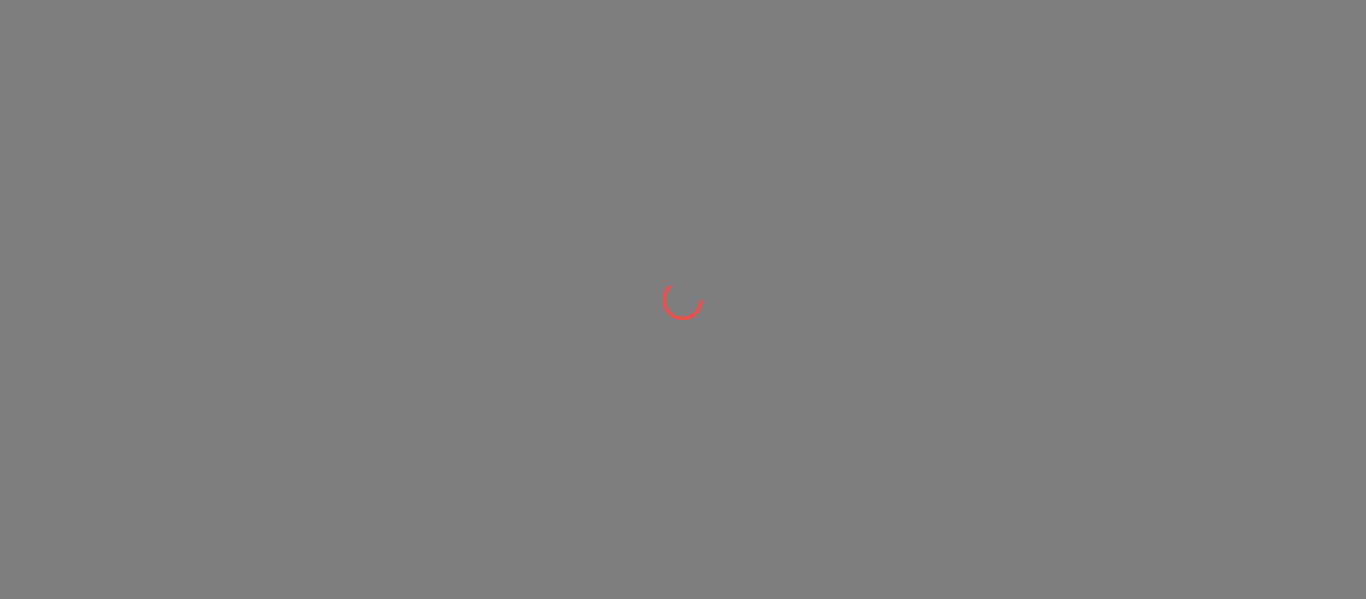 scroll, scrollTop: 0, scrollLeft: 0, axis: both 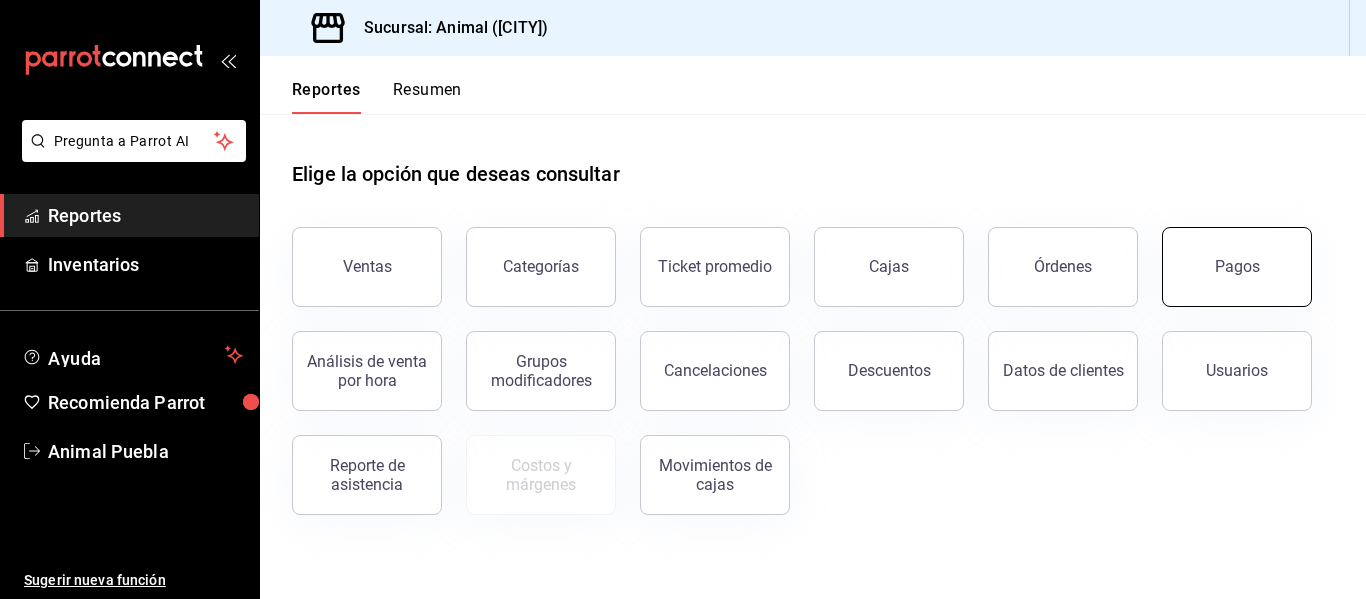 click on "Pagos" at bounding box center [1237, 266] 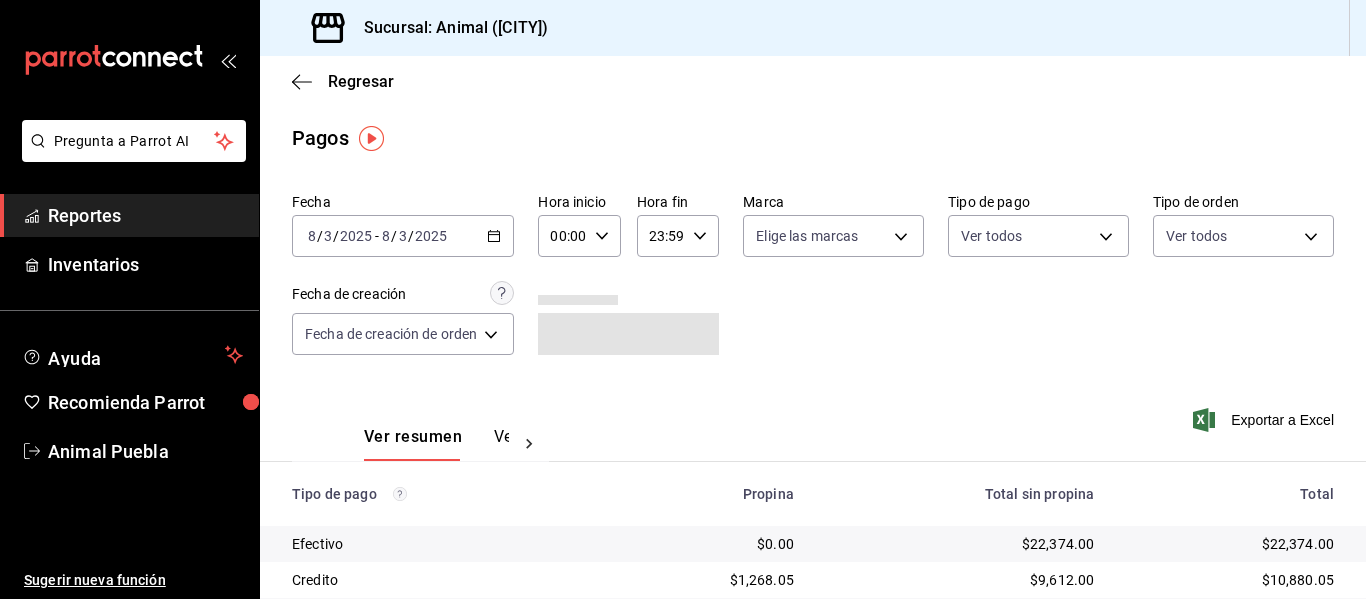 click 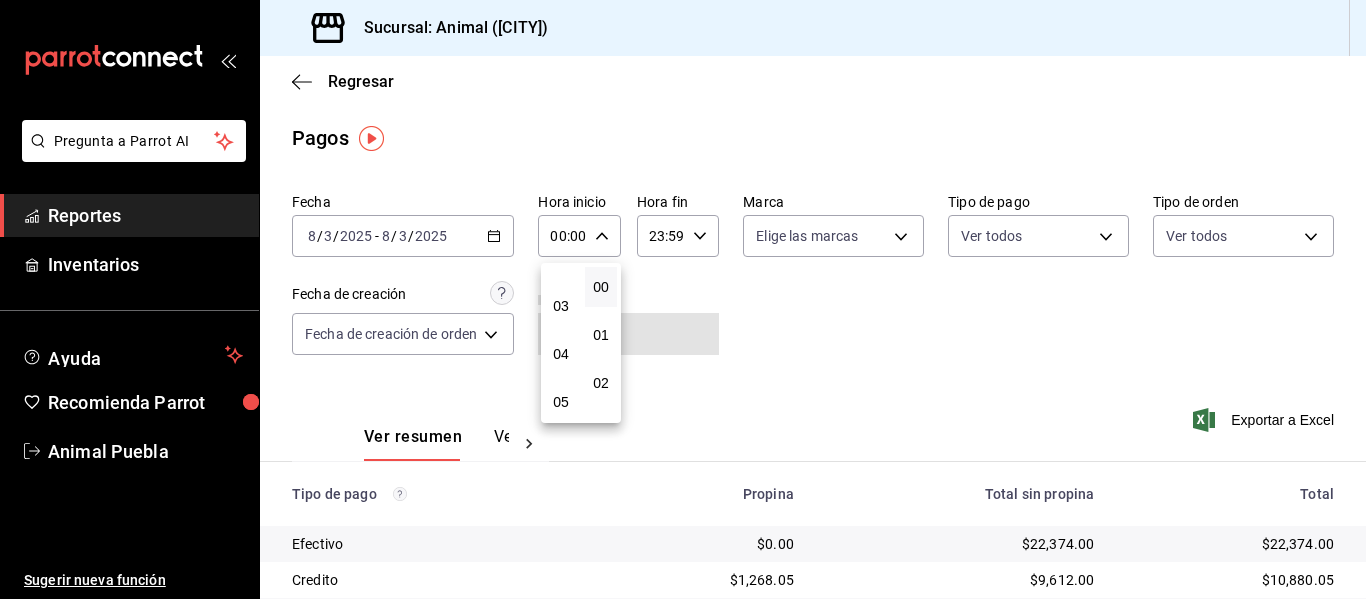 scroll, scrollTop: 100, scrollLeft: 0, axis: vertical 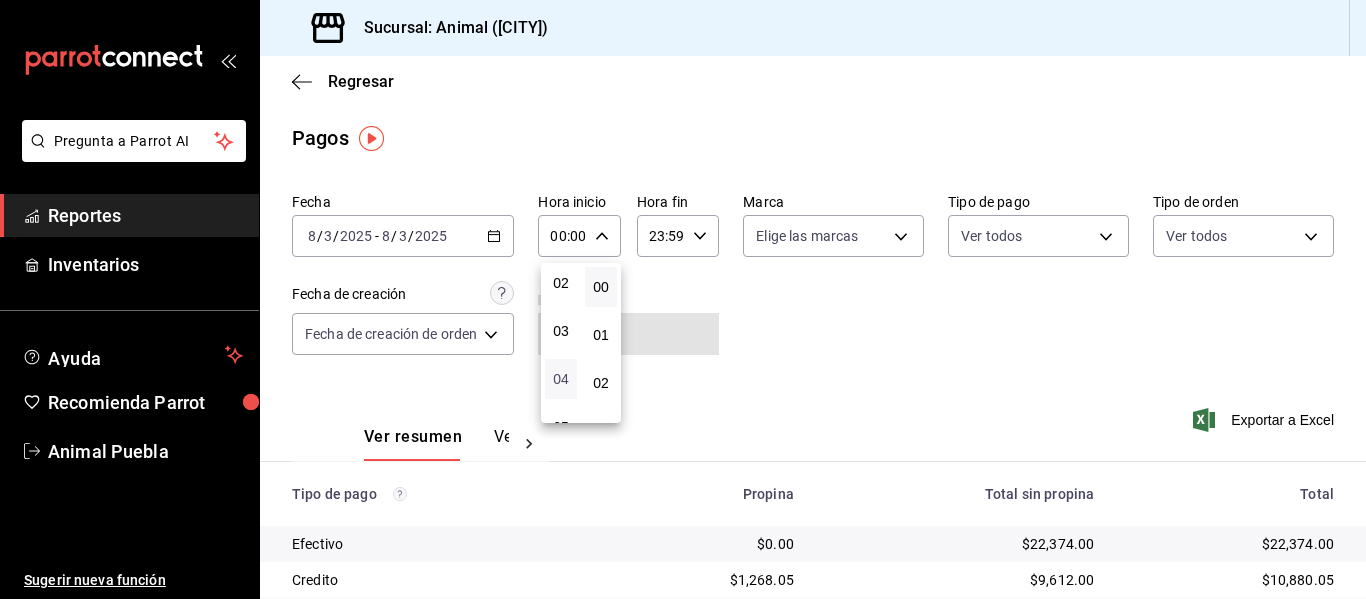 click on "04" at bounding box center [561, 379] 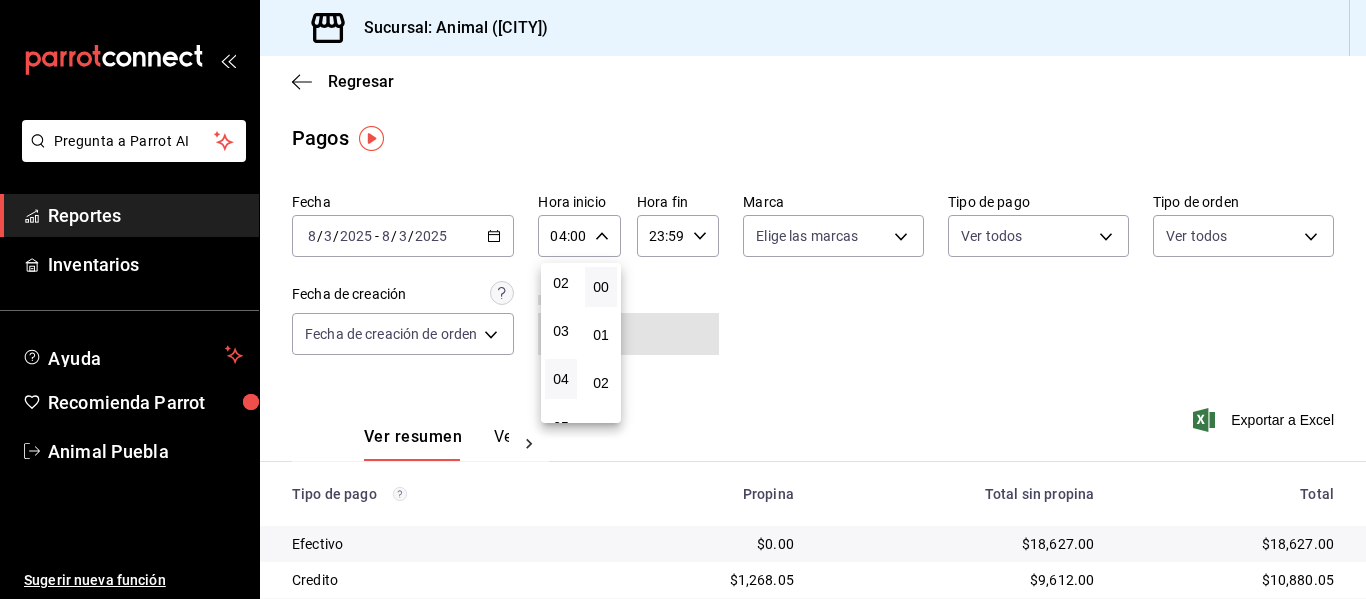 click at bounding box center [683, 299] 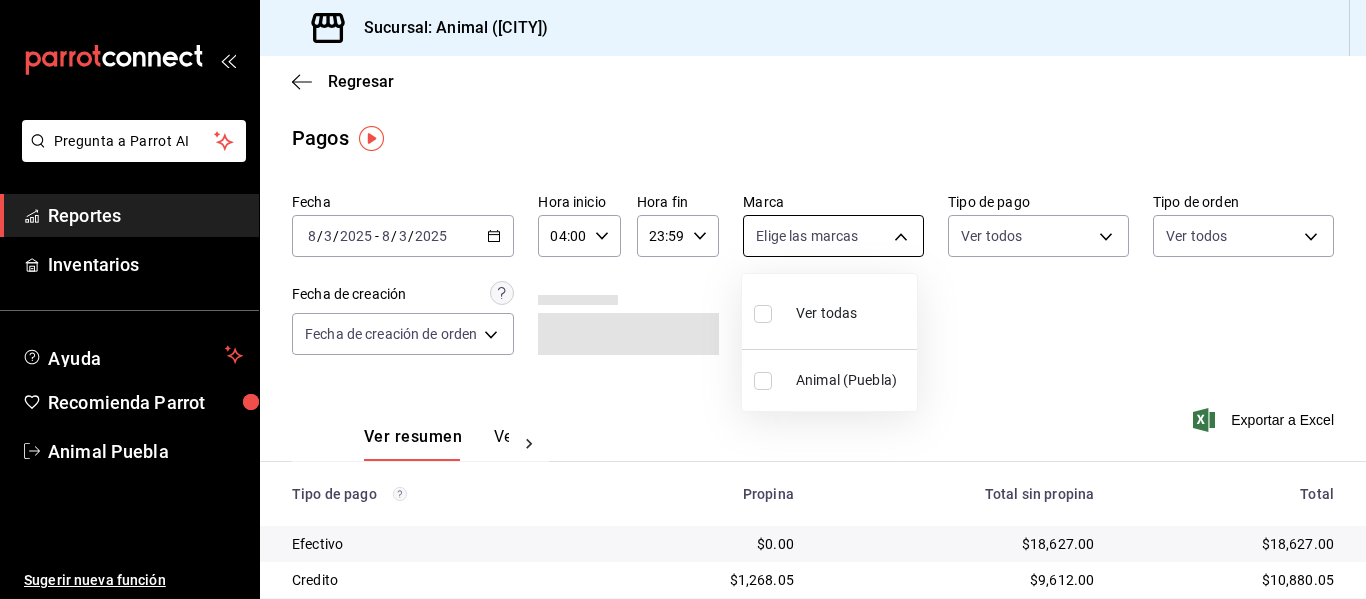 click on "Pregunta a Parrot AI Reportes   Inventarios   Ayuda Recomienda Parrot   Animal Puebla   Sugerir nueva función   Sucursal: Animal ([CITY]) Regresar Pagos Fecha [DATE] [DATE] - [DATE] [DATE] Hora inicio [TIME] Hora inicio Hora fin [TIME] Hora fin Marca Elige las marcas Tipo de pago Ver todos Tipo de orden Ver todos Fecha de creación   Fecha de creación de orden ORDER Ver resumen Ver pagos Exportar a Excel Tipo de pago   Propina Total sin propina Total Efectivo $0.00 $18,627.00 $18,627.00 Credito $1,268.05 $9,612.00 $10,880.05 AMEX $0.00 $0.00 $0.00 Transferencia $0.00 $0.00 $0.00 CxC Empleados $0.00 $0.00 $0.00 CxC Clientes $0.00 $0.00 $0.00 Debito $244.70 $4,392.00 $4,636.70 USD $0.00 $0.00 $0.00 Total $1,512.75 $32,631.00 $34,143.75 Pregunta a Parrot AI Reportes   Inventarios   Ayuda Recomienda Parrot   Animal Puebla   Sugerir nueva función   GANA 1 MES GRATIS EN TU SUSCRIPCIÓN AQUÍ Ver video tutorial Ir a video Visitar centro de ayuda ([PHONE]) [EMAIL] Ver todas" at bounding box center [683, 299] 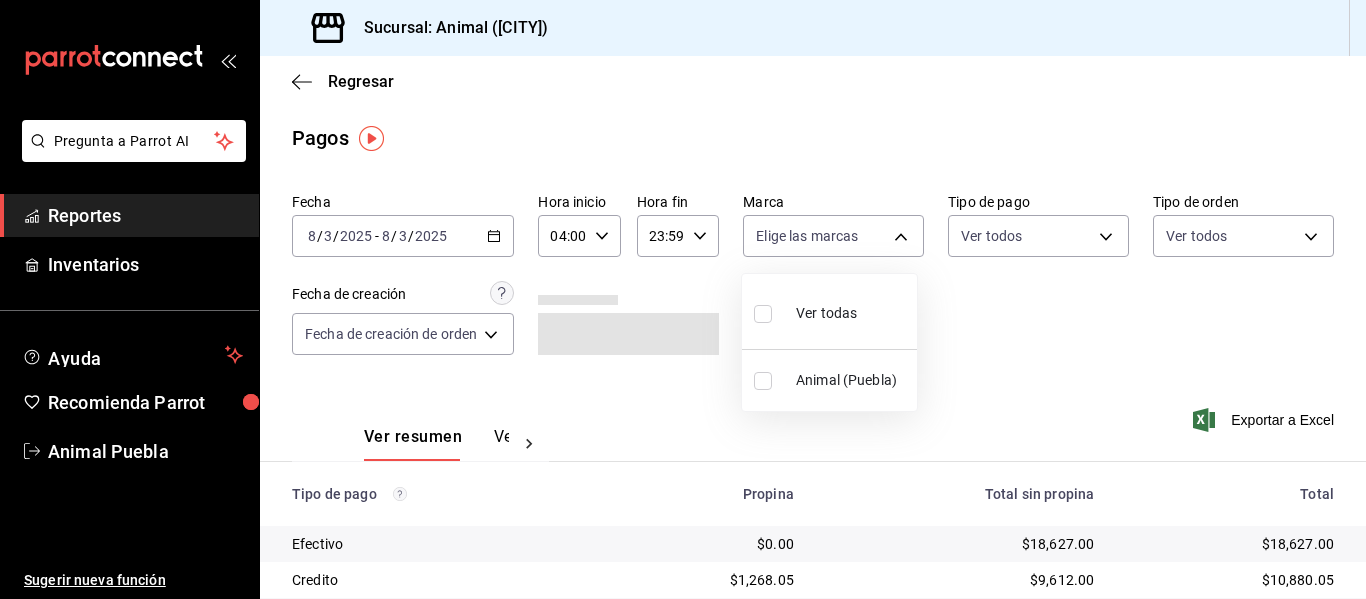 click on "Ver todas" at bounding box center [829, 311] 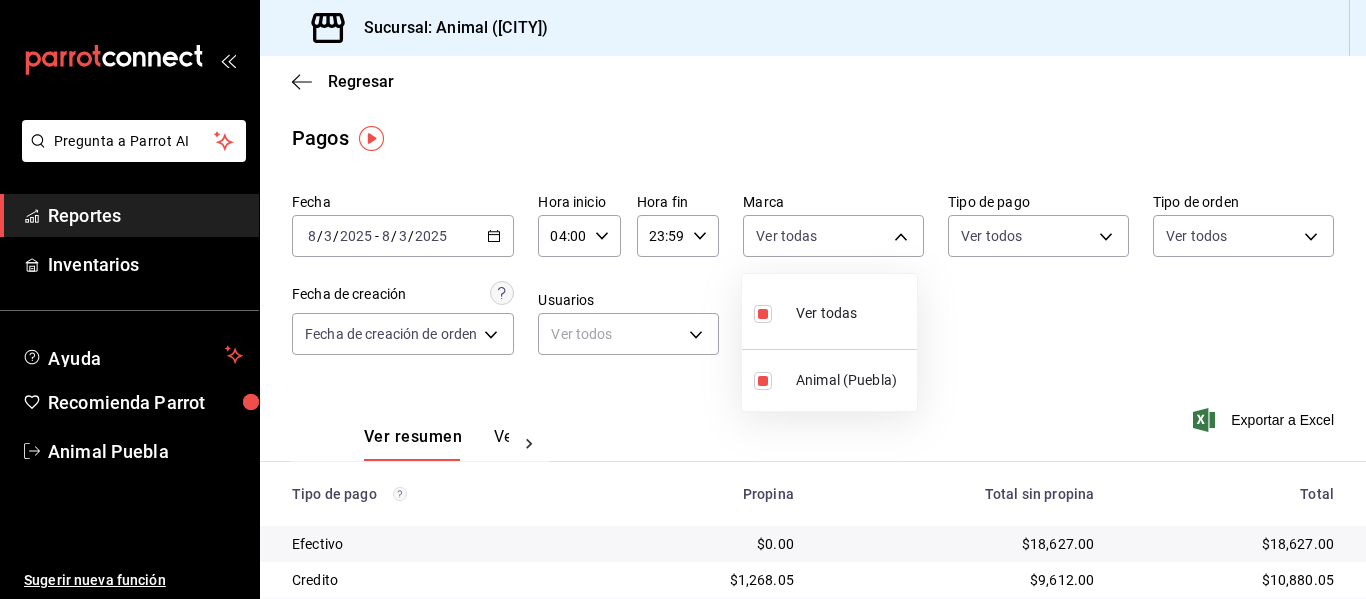 click at bounding box center [683, 299] 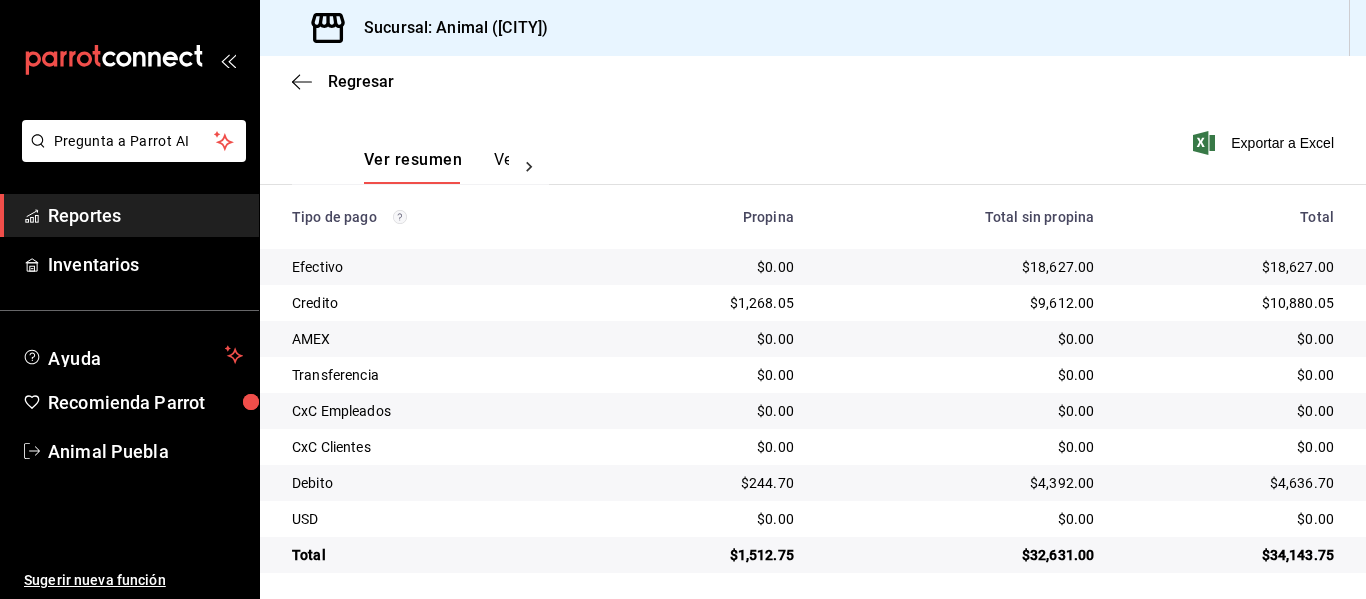 scroll, scrollTop: 284, scrollLeft: 0, axis: vertical 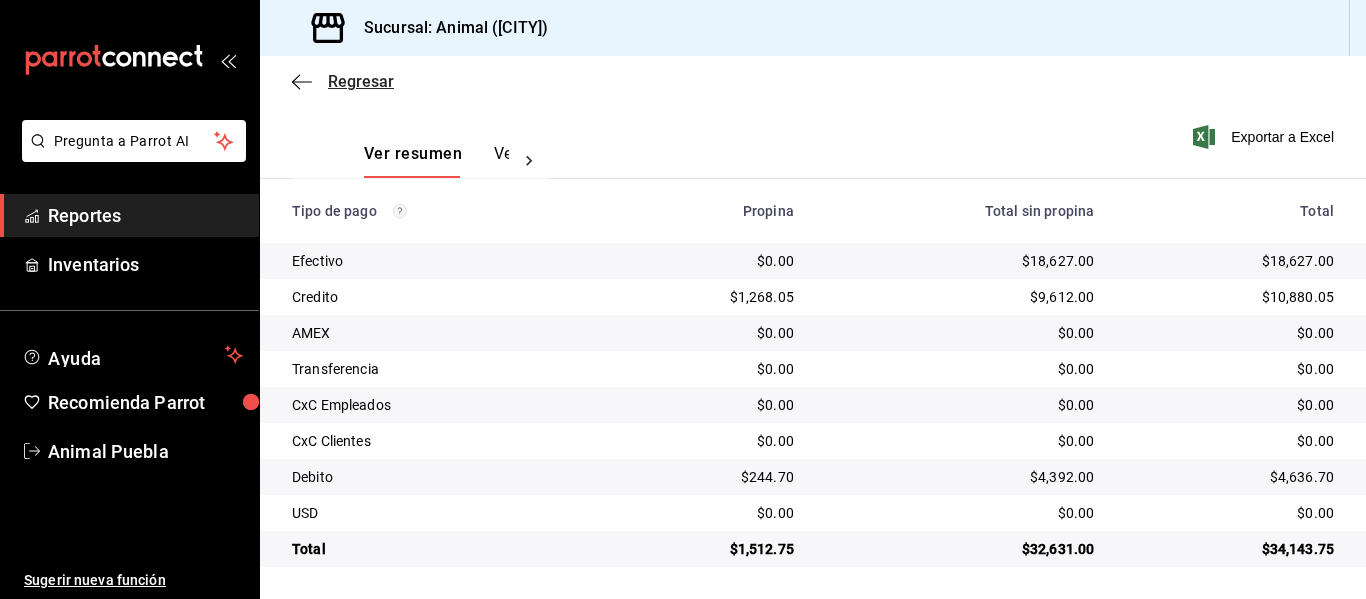 click 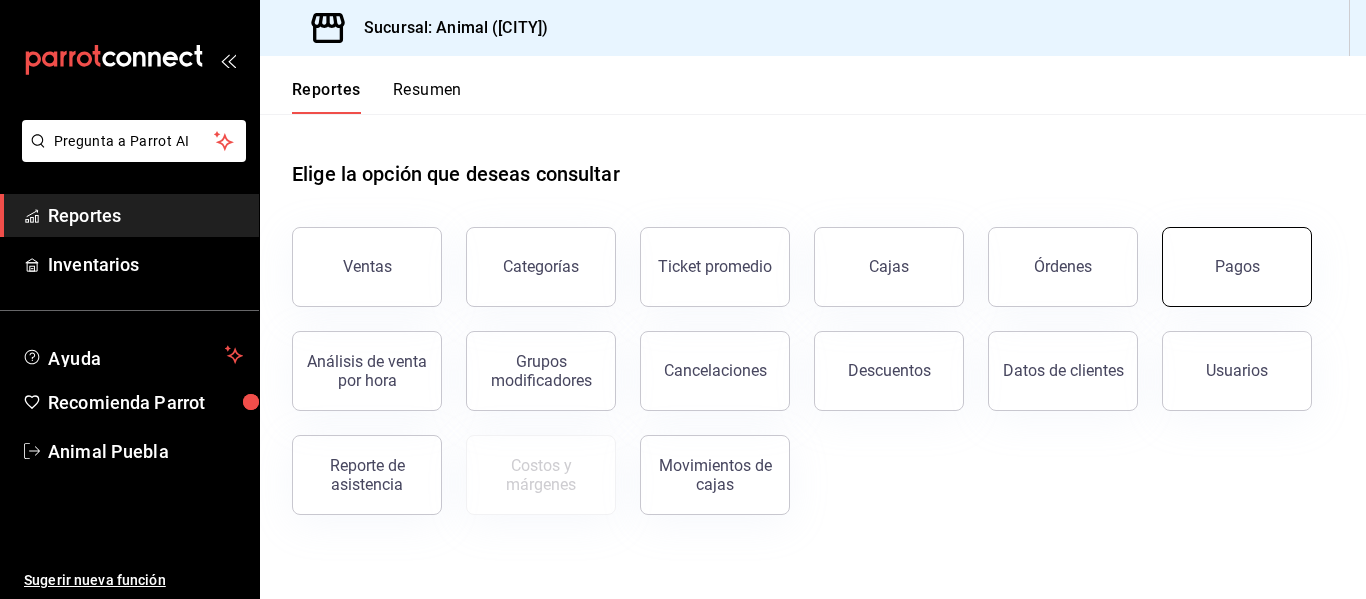 click on "Pagos" at bounding box center (1237, 266) 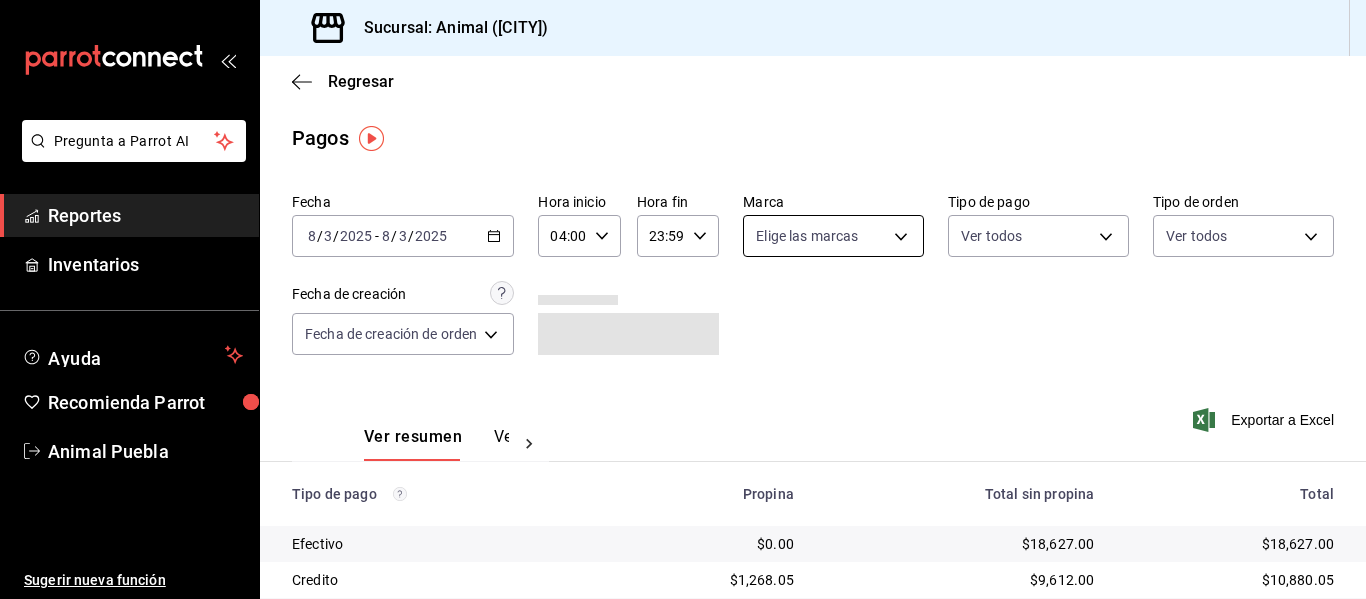 click on "Pregunta a Parrot AI Reportes   Inventarios   Ayuda Recomienda Parrot   Animal Puebla   Sugerir nueva función   Sucursal: Animal ([CITY]) Regresar Pagos Fecha [DATE] [DATE] - [DATE] [DATE] Hora inicio [TIME] Hora inicio Hora fin [TIME] Hora fin Marca Elige las marcas Tipo de pago Ver todos Tipo de orden Ver todos Fecha de creación   Fecha de creación de orden ORDER Ver resumen Ver pagos Exportar a Excel Tipo de pago   Propina Total sin propina Total Efectivo $0.00 $18,627.00 $18,627.00 Credito $1,268.05 $9,612.00 $10,880.05 AMEX $0.00 $0.00 $0.00 Transferencia $0.00 $0.00 $0.00 CxC Empleados $0.00 $0.00 $0.00 CxC Clientes $0.00 $0.00 $0.00 Debito $635.95 $7,334.00 $7,969.95 USD $0.00 $0.00 $0.00 Total $1,904.00 $35,573.00 $37,477.00 Pregunta a Parrot AI Reportes   Inventarios   Ayuda Recomienda Parrot   Animal Puebla   Sugerir nueva función   GANA 1 MES GRATIS EN TU SUSCRIPCIÓN AQUÍ Ver video tutorial Ir a video Visitar centro de ayuda ([PHONE]) [EMAIL]" at bounding box center [683, 299] 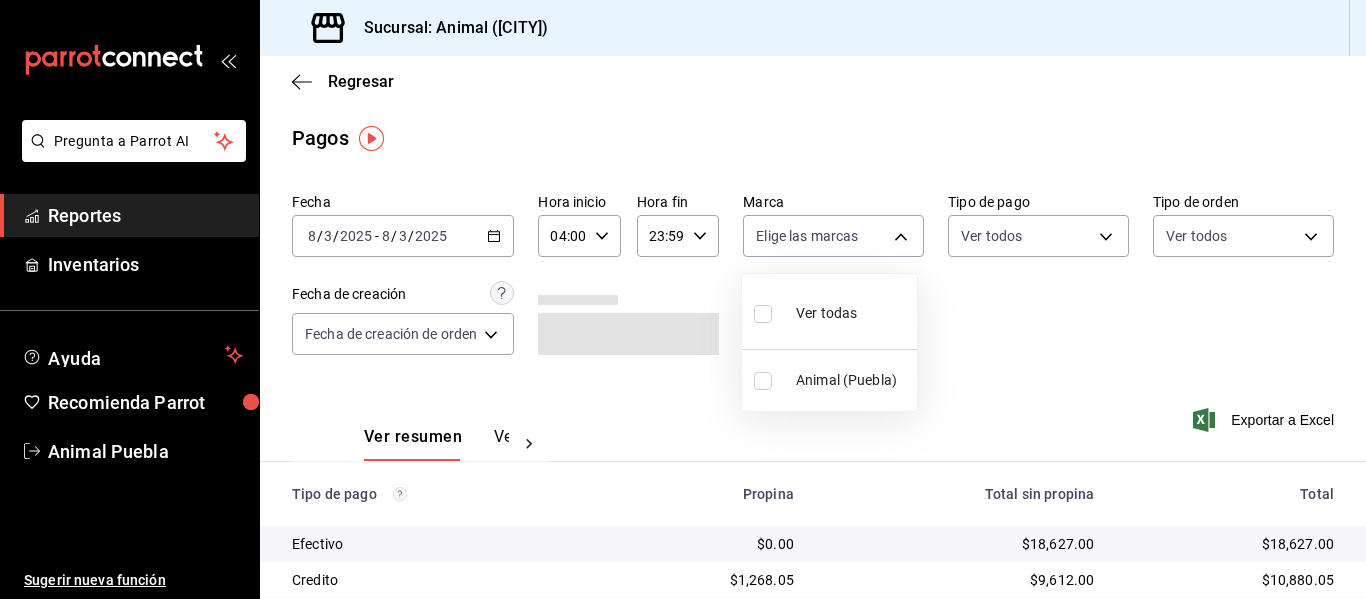 click on "Ver todas" at bounding box center (829, 311) 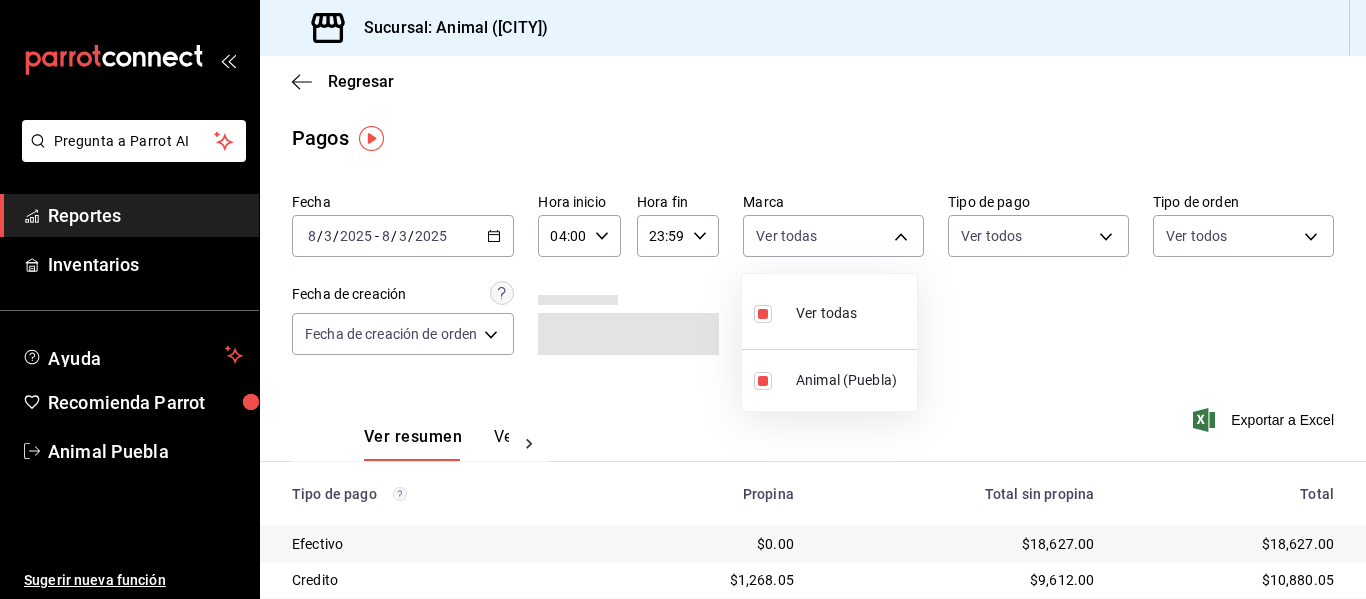 click at bounding box center (683, 299) 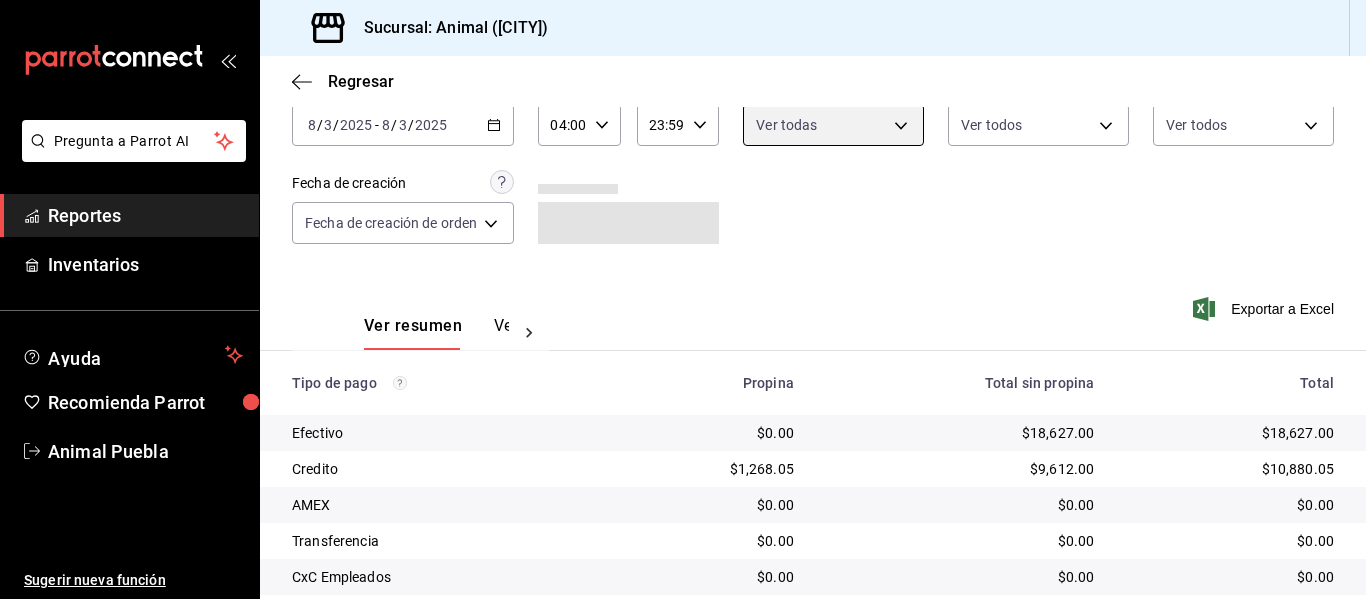 scroll, scrollTop: 284, scrollLeft: 0, axis: vertical 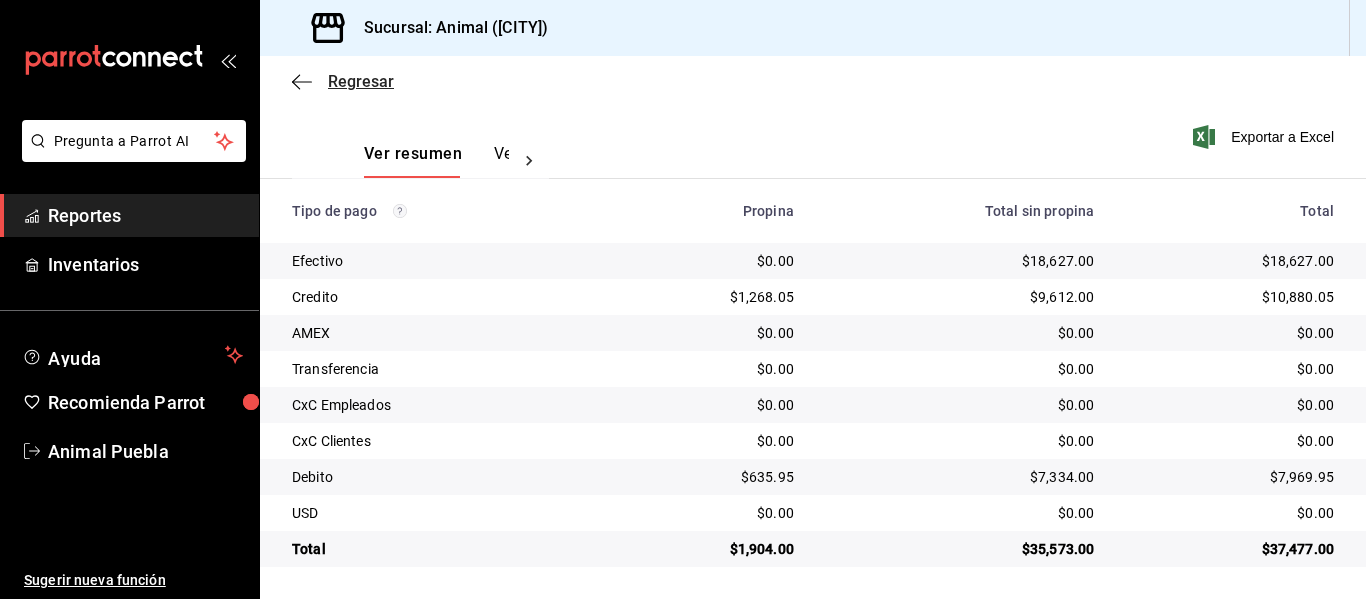 click on "Regresar" at bounding box center [343, 81] 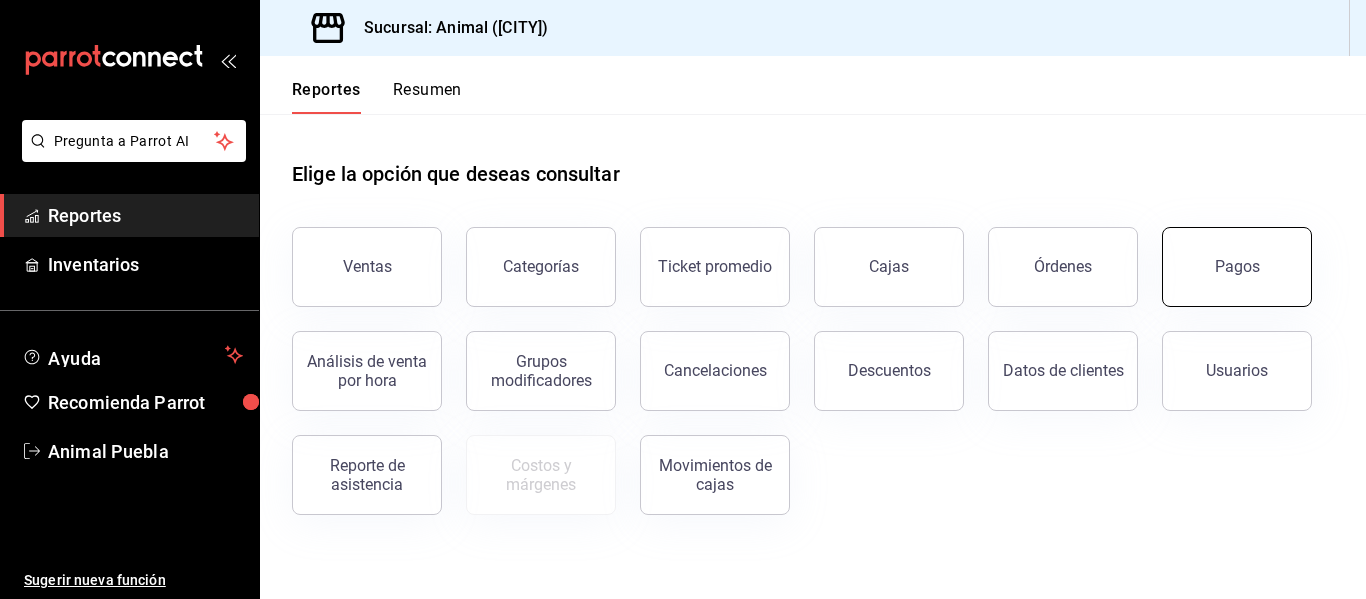 click on "Pagos" at bounding box center (1237, 267) 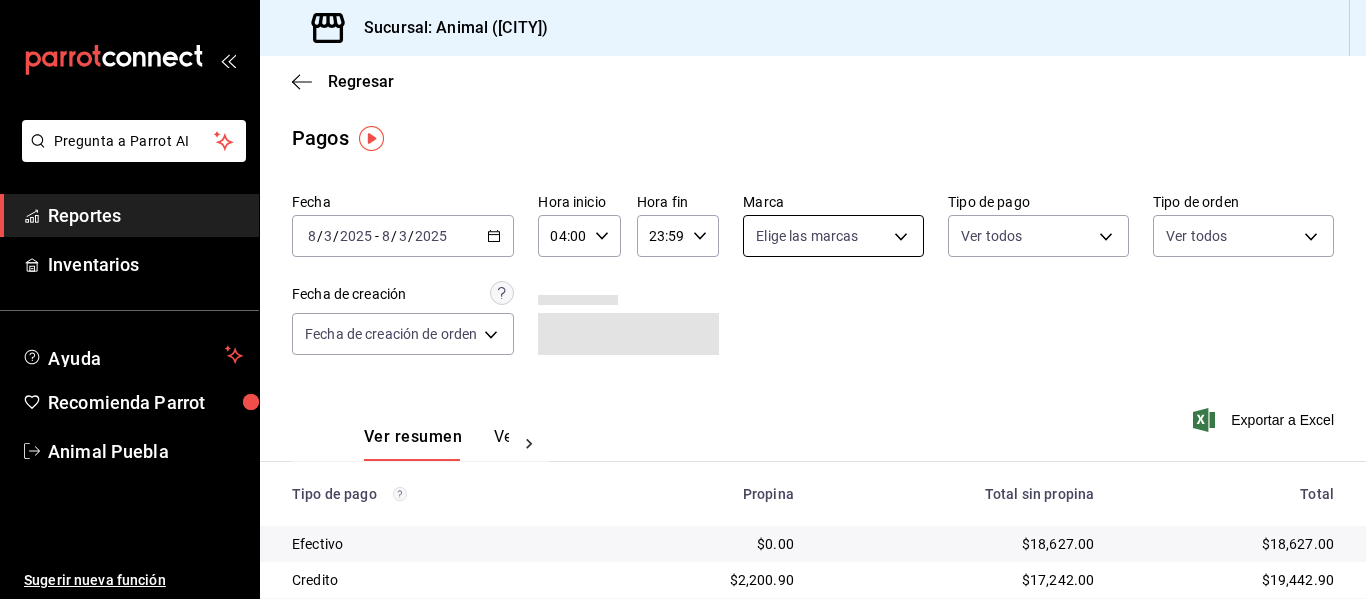 click on "Pregunta a Parrot AI Reportes   Inventarios   Ayuda Recomienda Parrot   Animal Puebla   Sugerir nueva función   Sucursal: Animal ([CITY]) Regresar Pagos Fecha [DATE] [DATE] - [DATE] [DATE] Hora inicio [TIME] Hora inicio Hora fin [TIME] Hora fin Marca Elige las marcas Tipo de pago Ver todos Tipo de orden Ver todos Fecha de creación   Fecha de creación de orden ORDER Ver resumen Ver pagos Exportar a Excel Tipo de pago   Propina Total sin propina Total Efectivo $0.00 $18,627.00 $18,627.00 Credito $2,200.90 $17,242.00 $19,442.90 AMEX $0.00 $0.00 $0.00 Transferencia $0.00 $0.00 $0.00 CxC Empleados $0.00 $0.00 $0.00 CxC Clientes $0.00 $0.00 $0.00 Debito $635.95 $7,334.00 $7,969.95 USD $0.00 $0.00 $0.00 Total $2,836.85 $43,203.00 $46,039.85 Pregunta a Parrot AI Reportes   Inventarios   Ayuda Recomienda Parrot   Animal Puebla   Sugerir nueva función   GANA 1 MES GRATIS EN TU SUSCRIPCIÓN AQUÍ Ver video tutorial Ir a video Visitar centro de ayuda ([PHONE]) [EMAIL]" at bounding box center [683, 299] 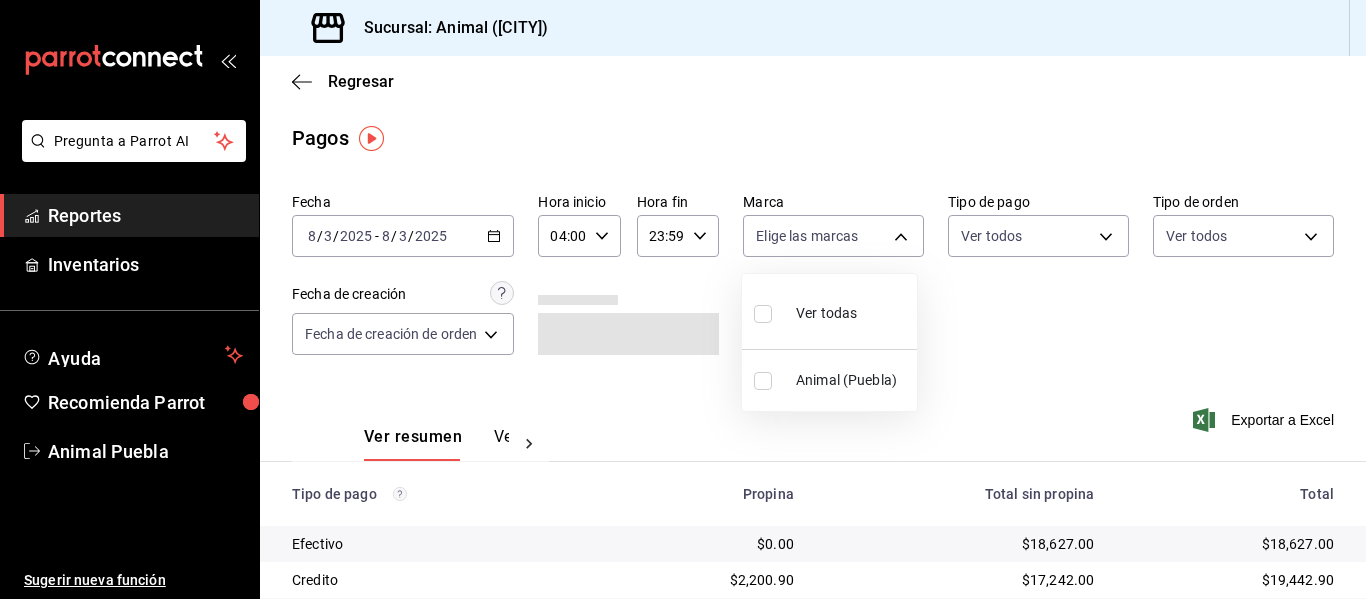 click on "Ver todas" at bounding box center (829, 311) 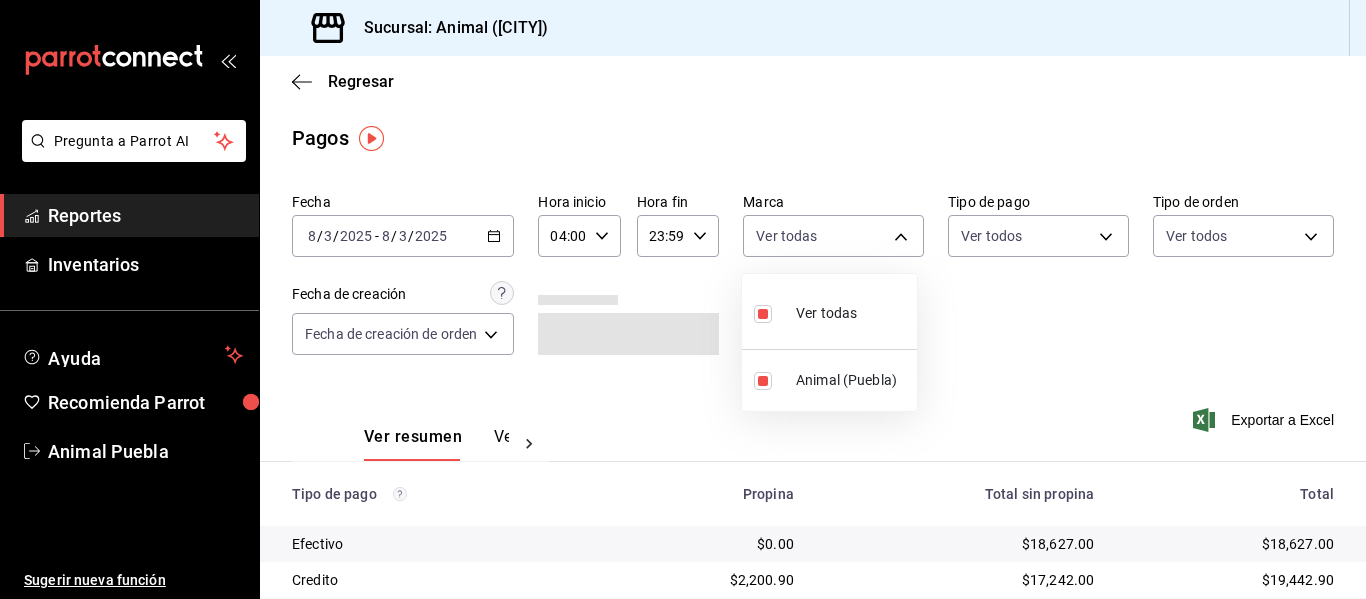 click at bounding box center [683, 299] 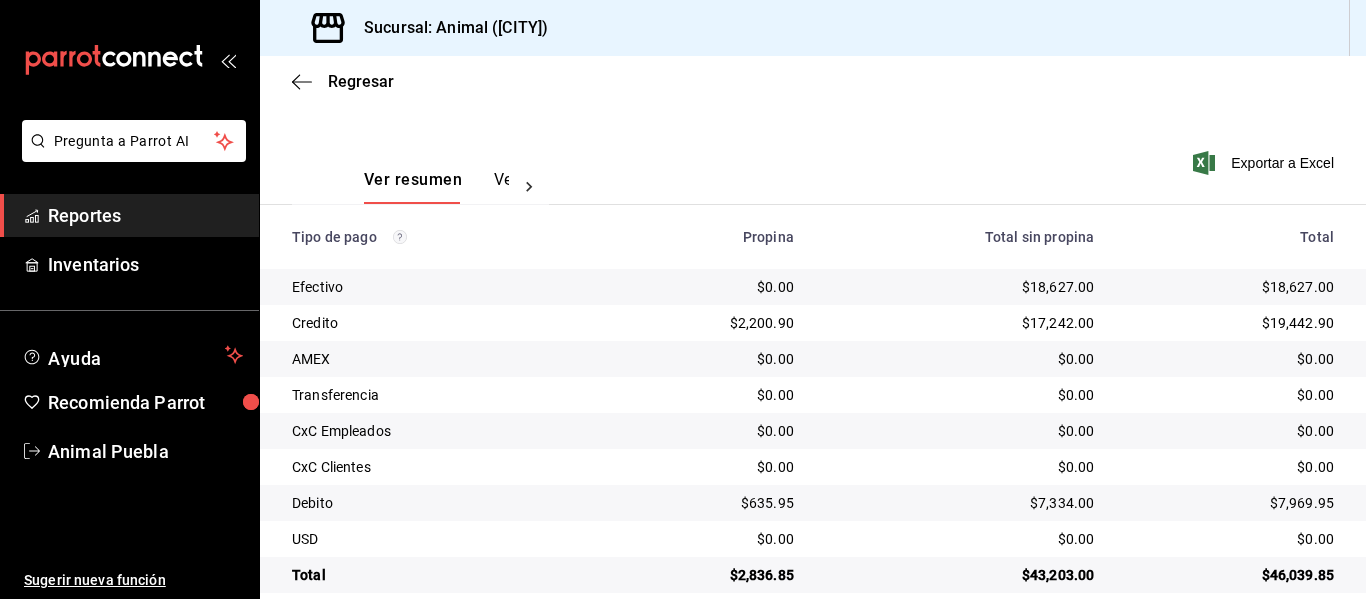scroll, scrollTop: 284, scrollLeft: 0, axis: vertical 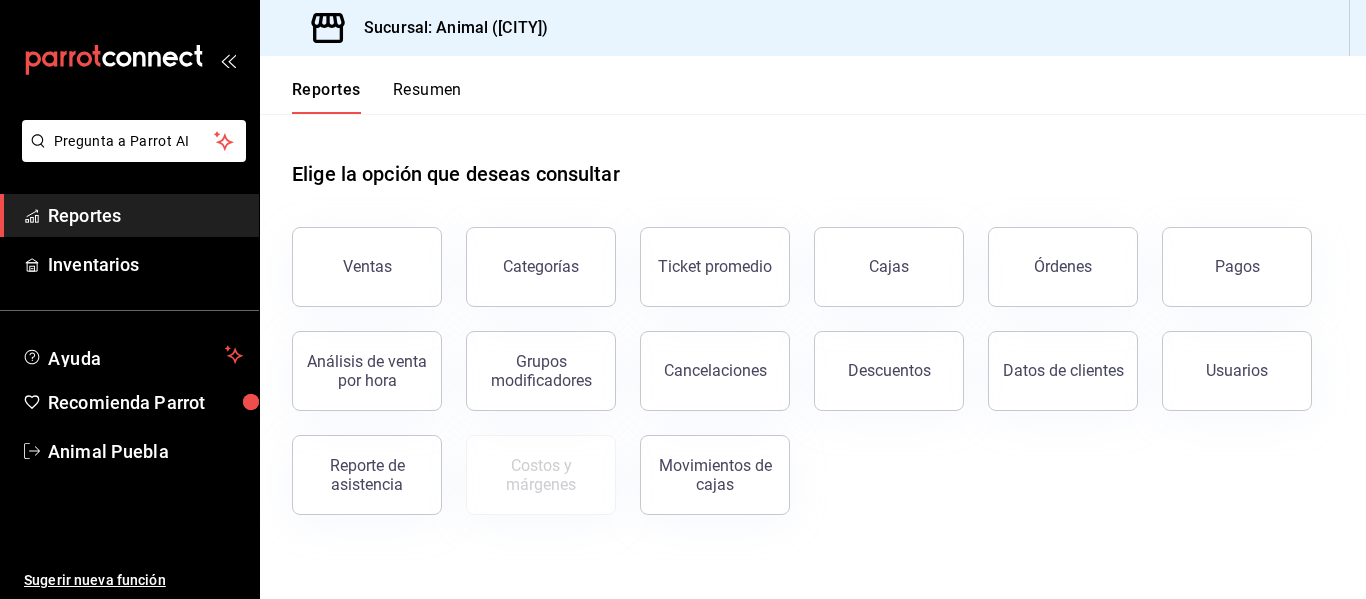 click on "Reportes" at bounding box center (145, 215) 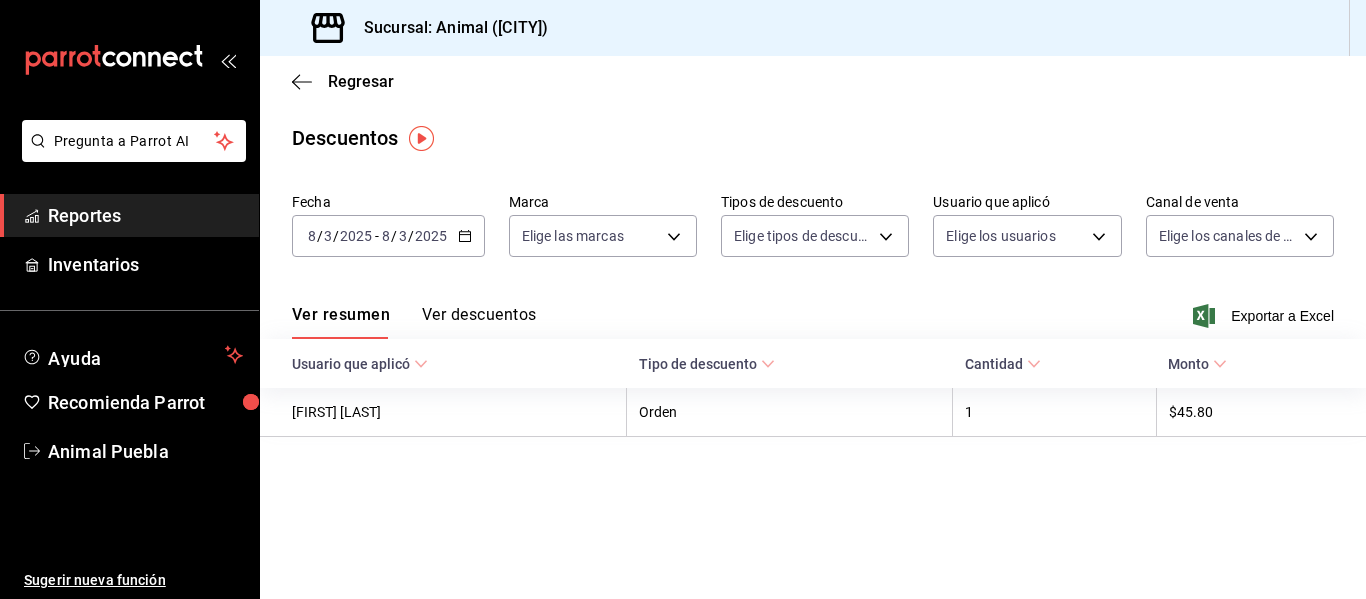 click 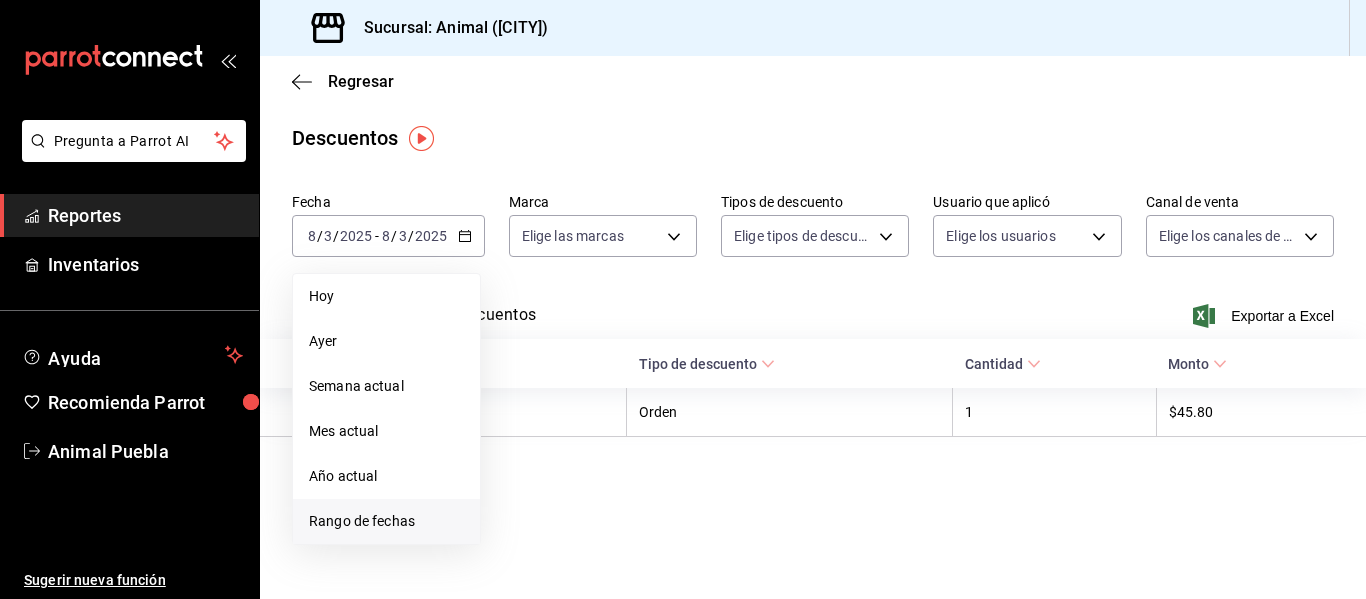 click on "Rango de fechas" at bounding box center [386, 521] 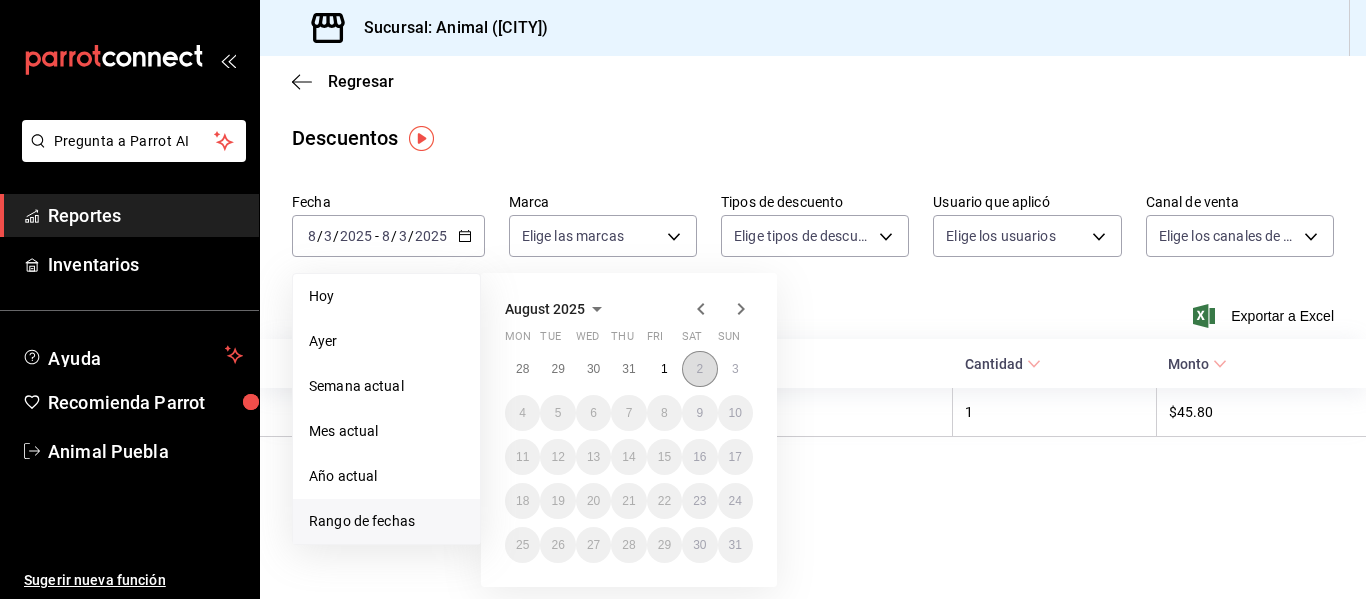 click on "2" at bounding box center [699, 369] 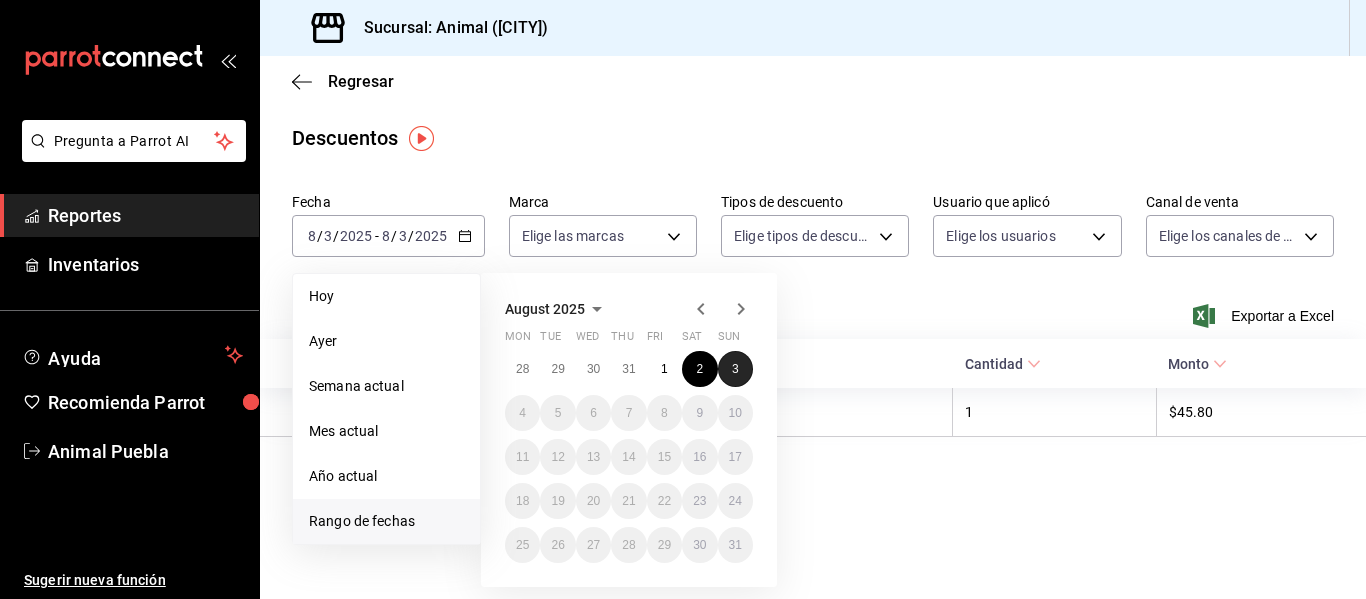 click on "3" at bounding box center [735, 369] 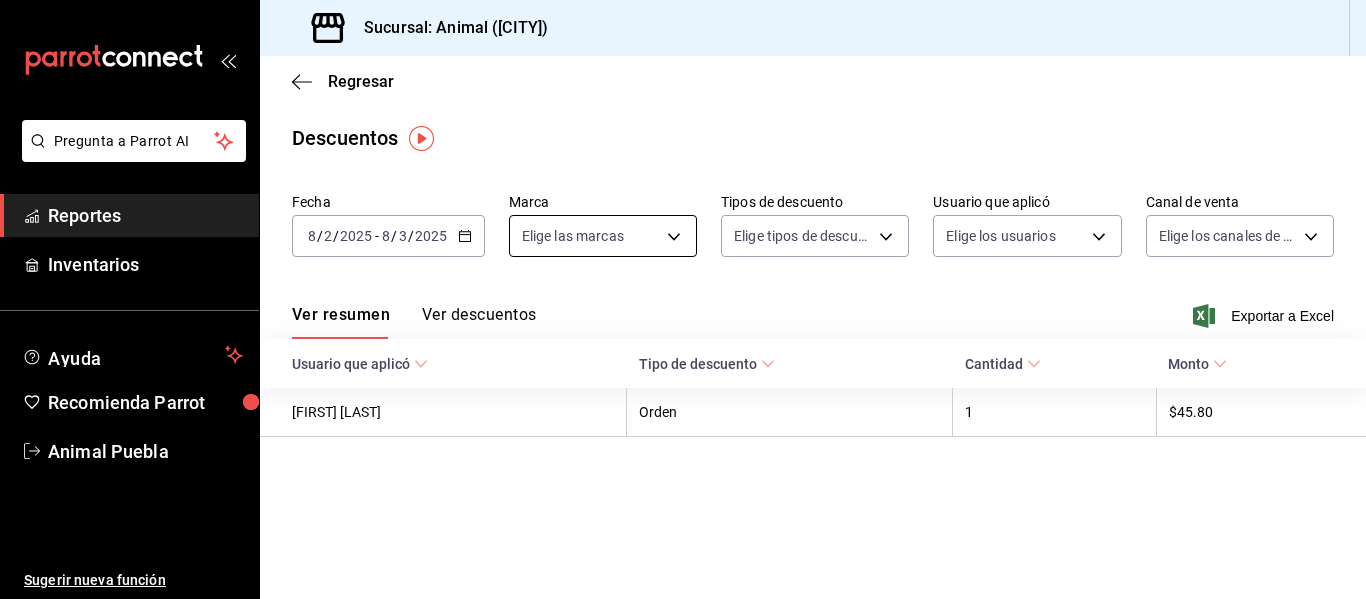 click on "Pregunta a Parrot AI Reportes   Inventarios   Ayuda Recomienda Parrot   Animal Puebla   Sugerir nueva función   Sucursal: Animal (Puebla) Regresar Descuentos Fecha 2025-08-02 8 / 2 / 2025 - 2025-08-03 8 / 3 / 2025 Marca Elige las marcas Tipos de descuento Elige tipos de descuento Usuario que aplicó Elige los usuarios Canal de venta Elige los canales de venta Ver resumen Ver descuentos Exportar a Excel Usuario que aplicó Tipo de descuento Cantidad Monto Miguel Angel Hernandez Orden 1 $45.80 Pregunta a Parrot AI Reportes   Inventarios   Ayuda Recomienda Parrot   Animal Puebla   Sugerir nueva función   GANA 1 MES GRATIS EN TU SUSCRIPCIÓN AQUÍ ¿Recuerdas cómo empezó tu restaurante?
Hoy puedes ayudar a un colega a tener el mismo cambio que tú viviste.
Recomienda Parrot directamente desde tu Portal Administrador.
Es fácil y rápido.
🎁 Por cada restaurante que se una, ganas 1 mes gratis. Ver video tutorial Ir a video Visitar centro de ayuda (81) 2046 6363 soporte@parrotsoftware.io (81) 2046 6363" at bounding box center (683, 299) 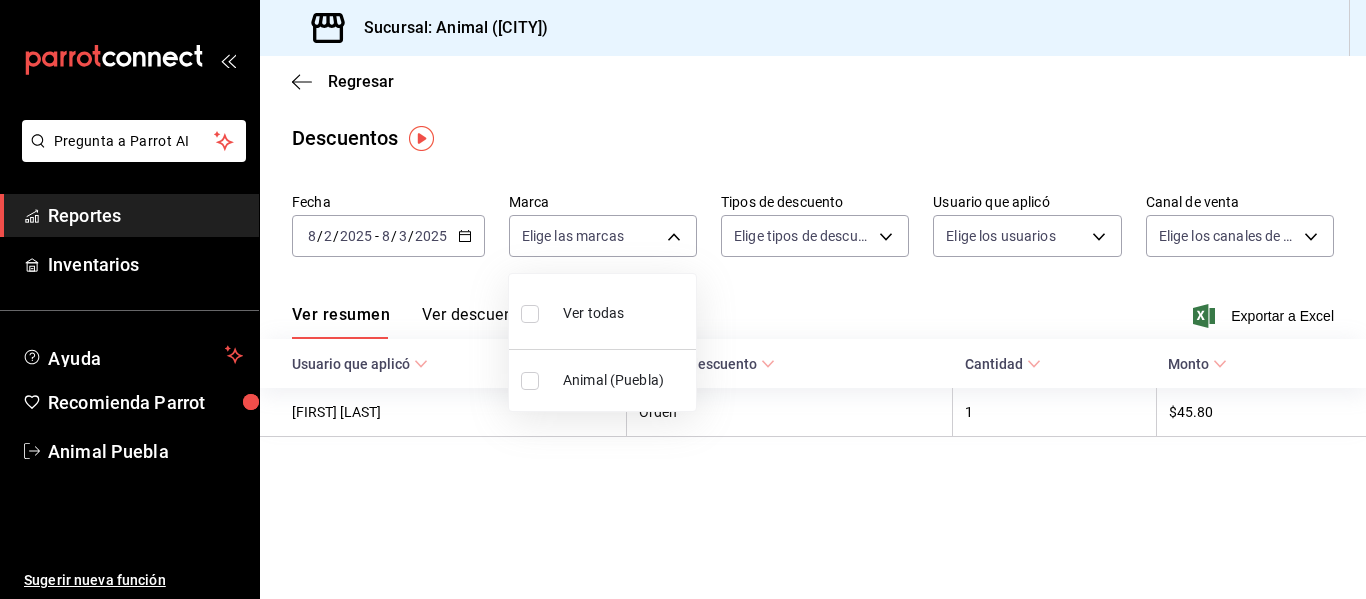 click on "Ver todas" at bounding box center [593, 313] 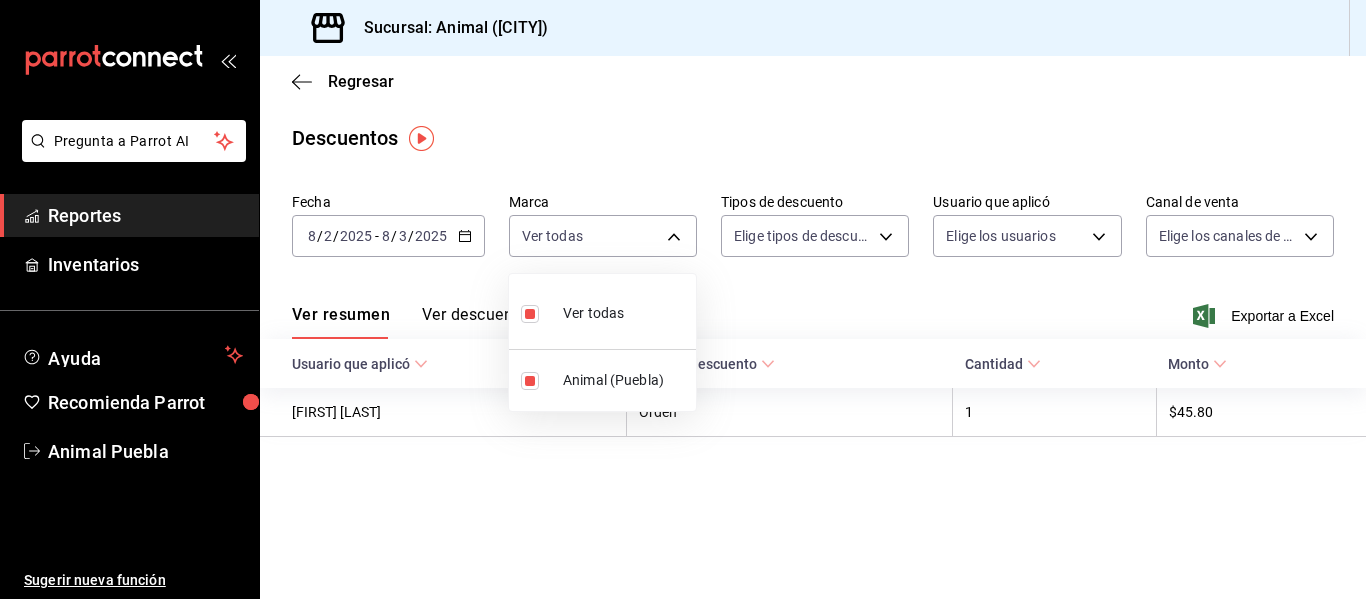 click at bounding box center [683, 299] 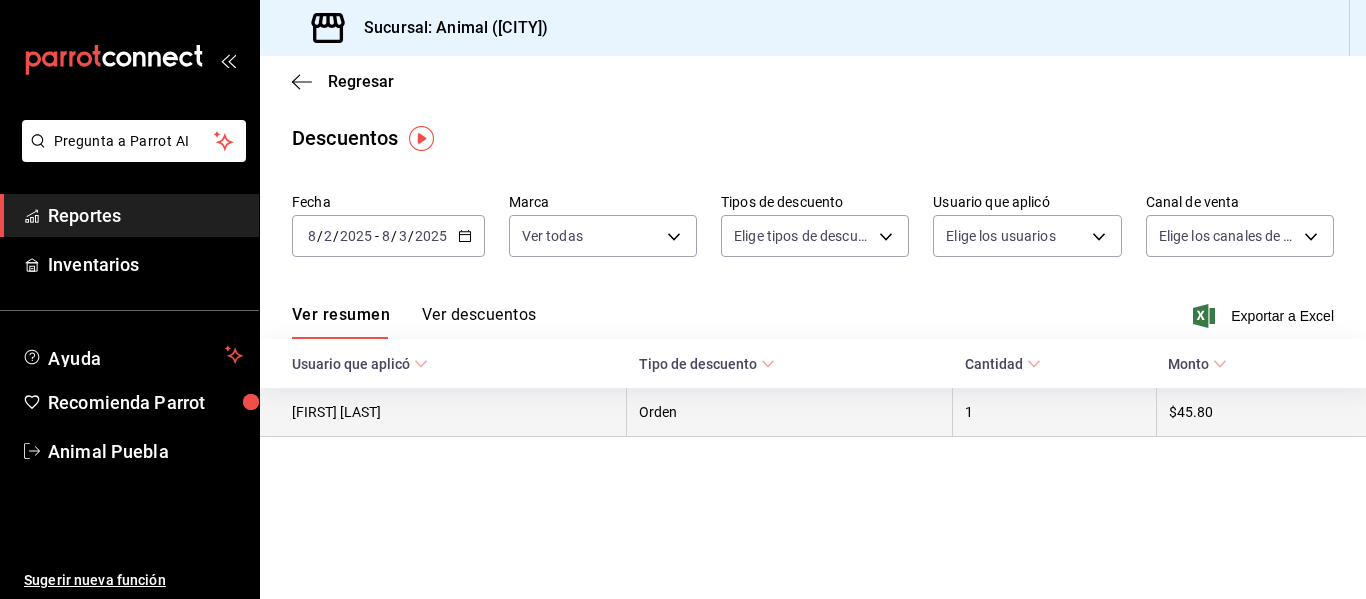 click on "Orden" at bounding box center [790, 412] 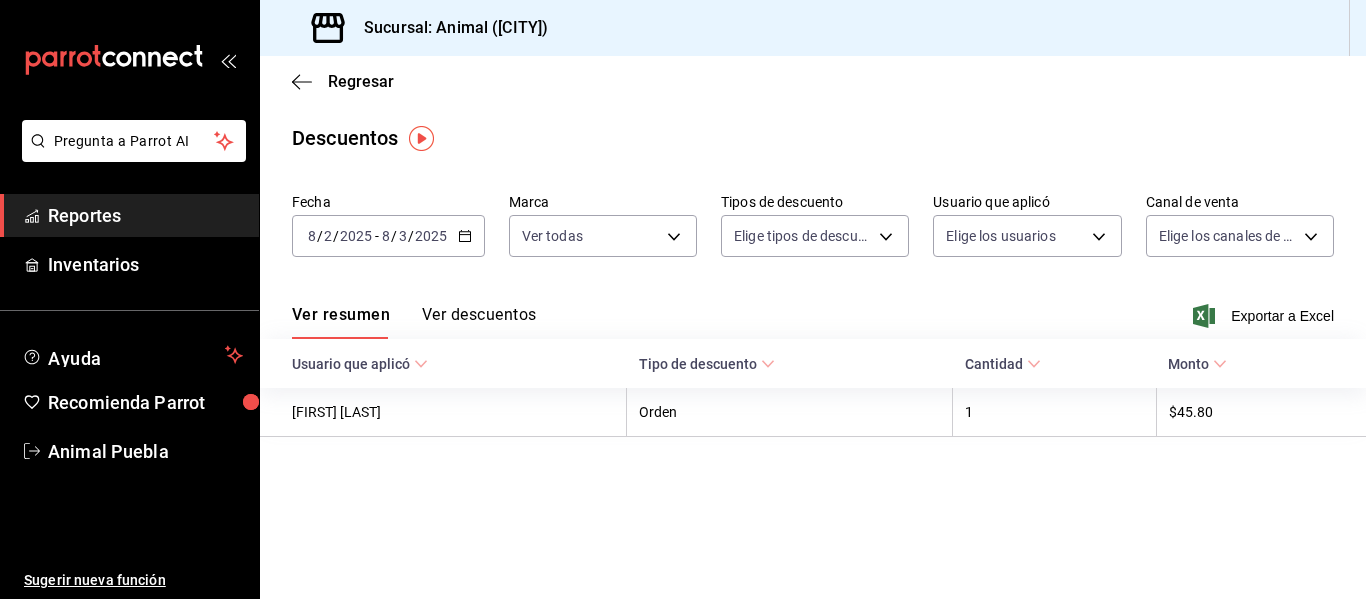click on "Tipo de descuento" at bounding box center (707, 364) 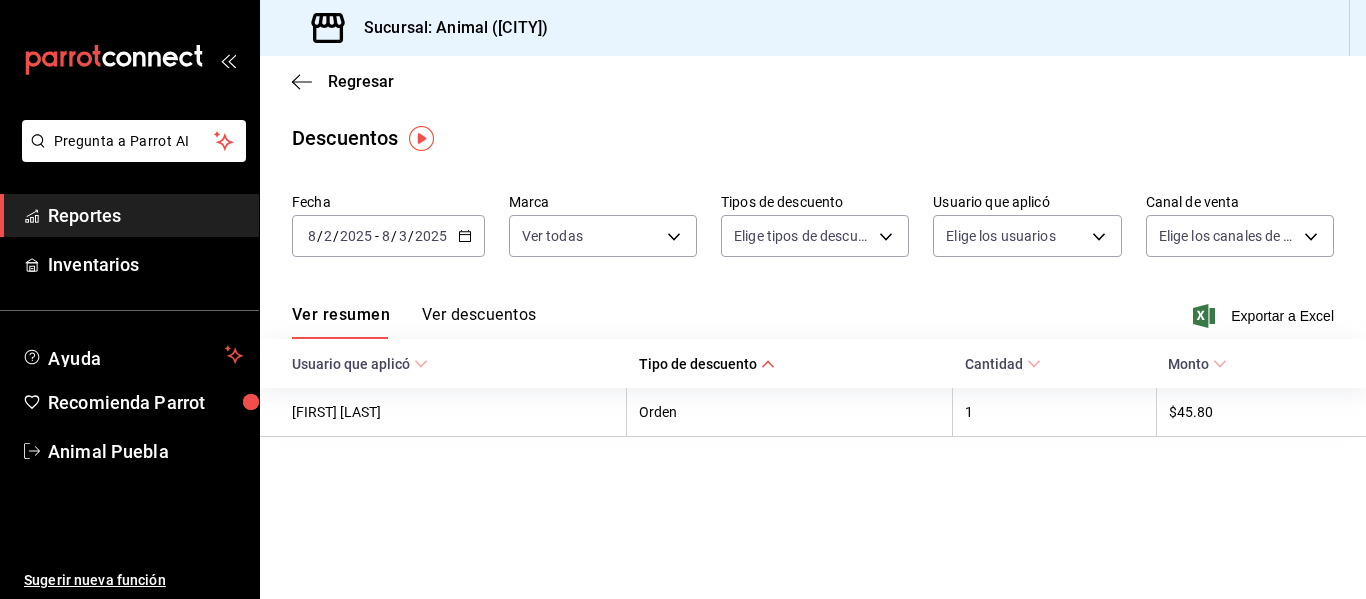 click on "Ver descuentos" at bounding box center (479, 322) 